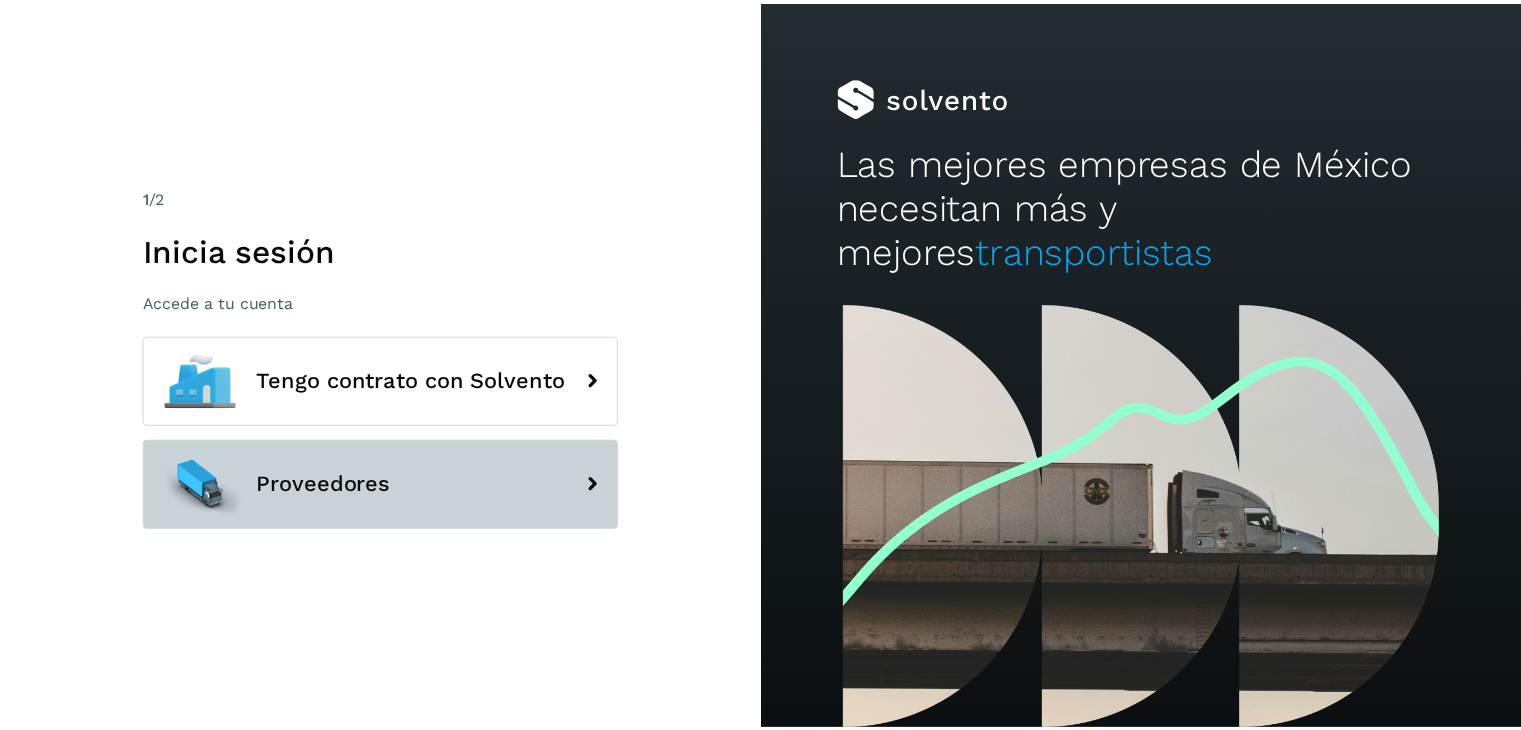 scroll, scrollTop: 0, scrollLeft: 0, axis: both 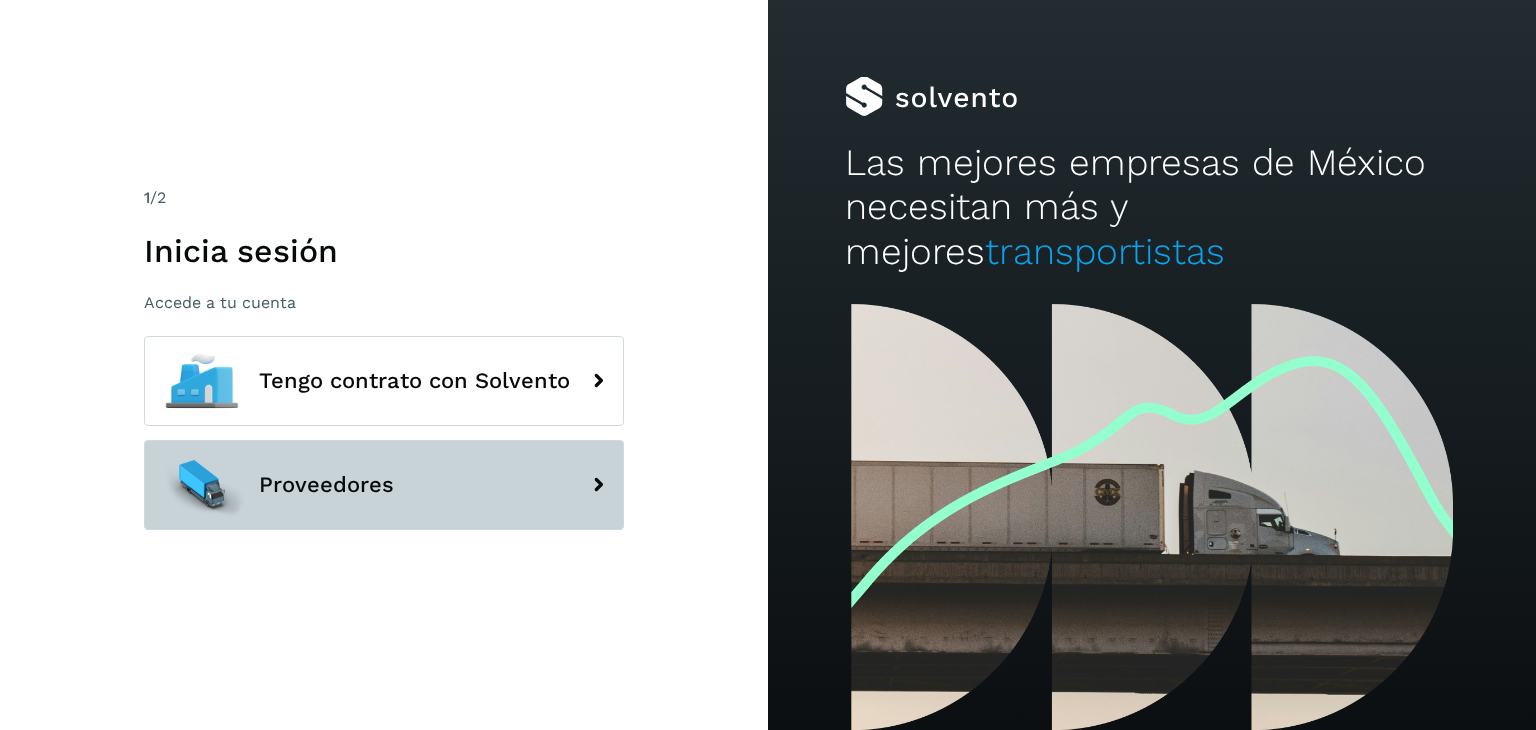 click on "Proveedores" at bounding box center [384, 485] 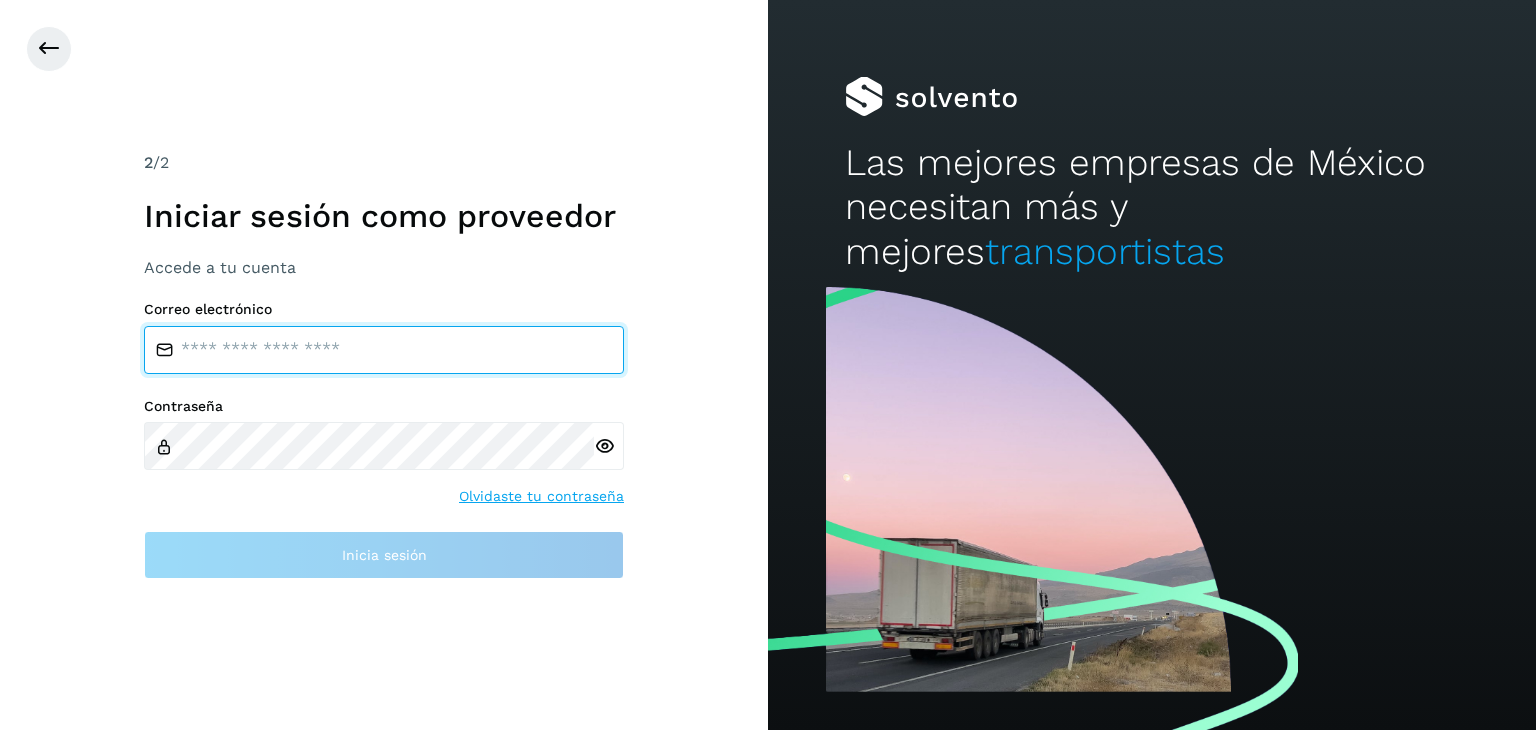 type on "**********" 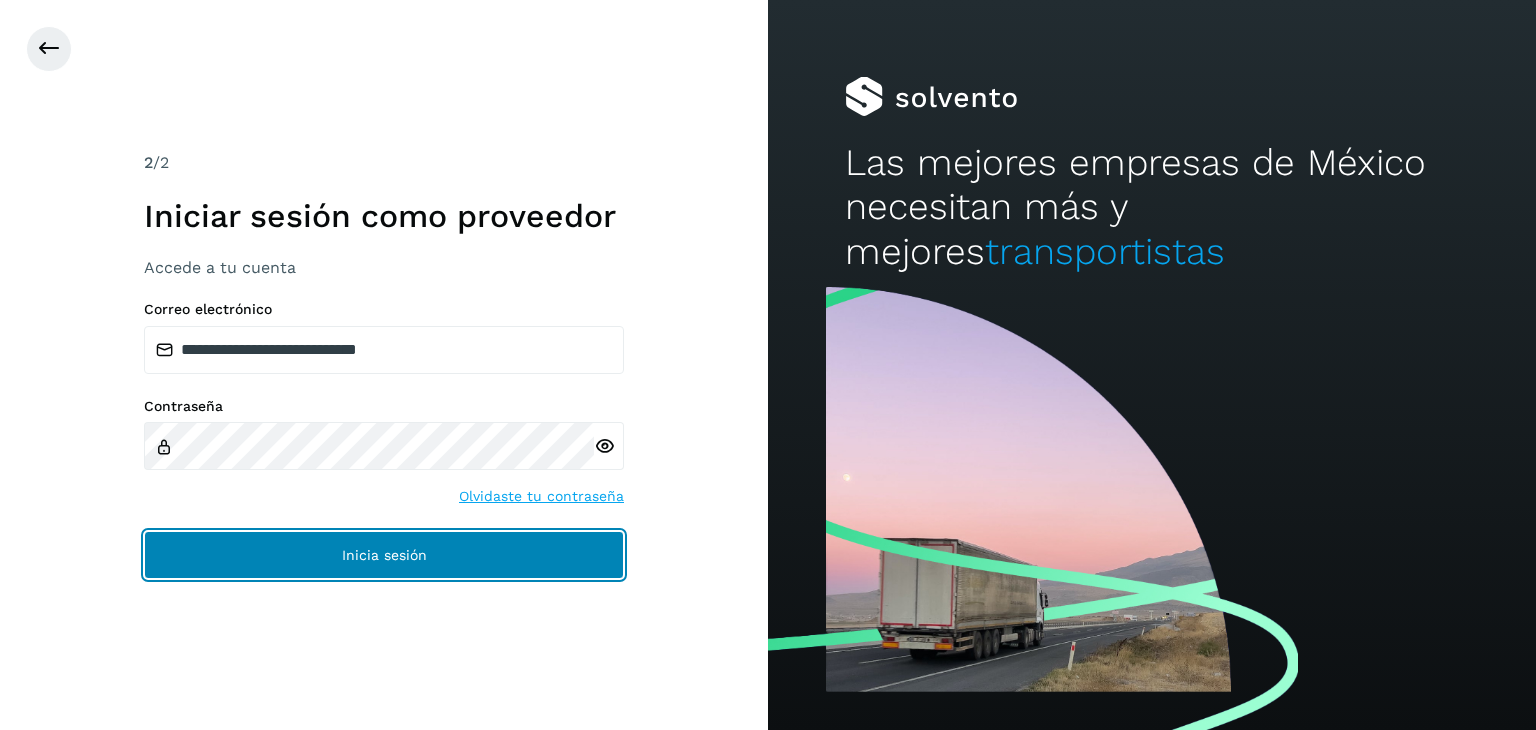 click on "Inicia sesión" at bounding box center (384, 555) 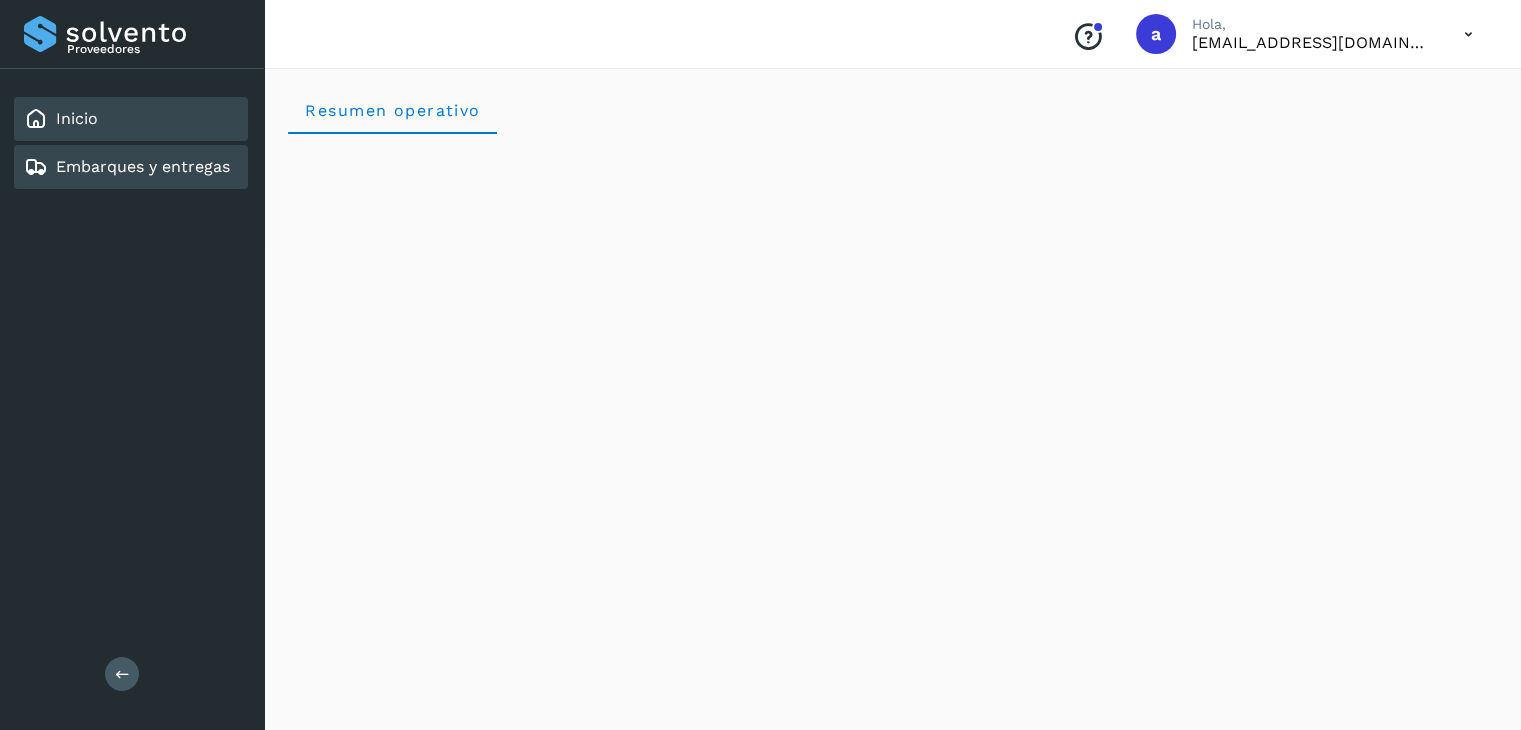 click on "Embarques y entregas" at bounding box center (143, 166) 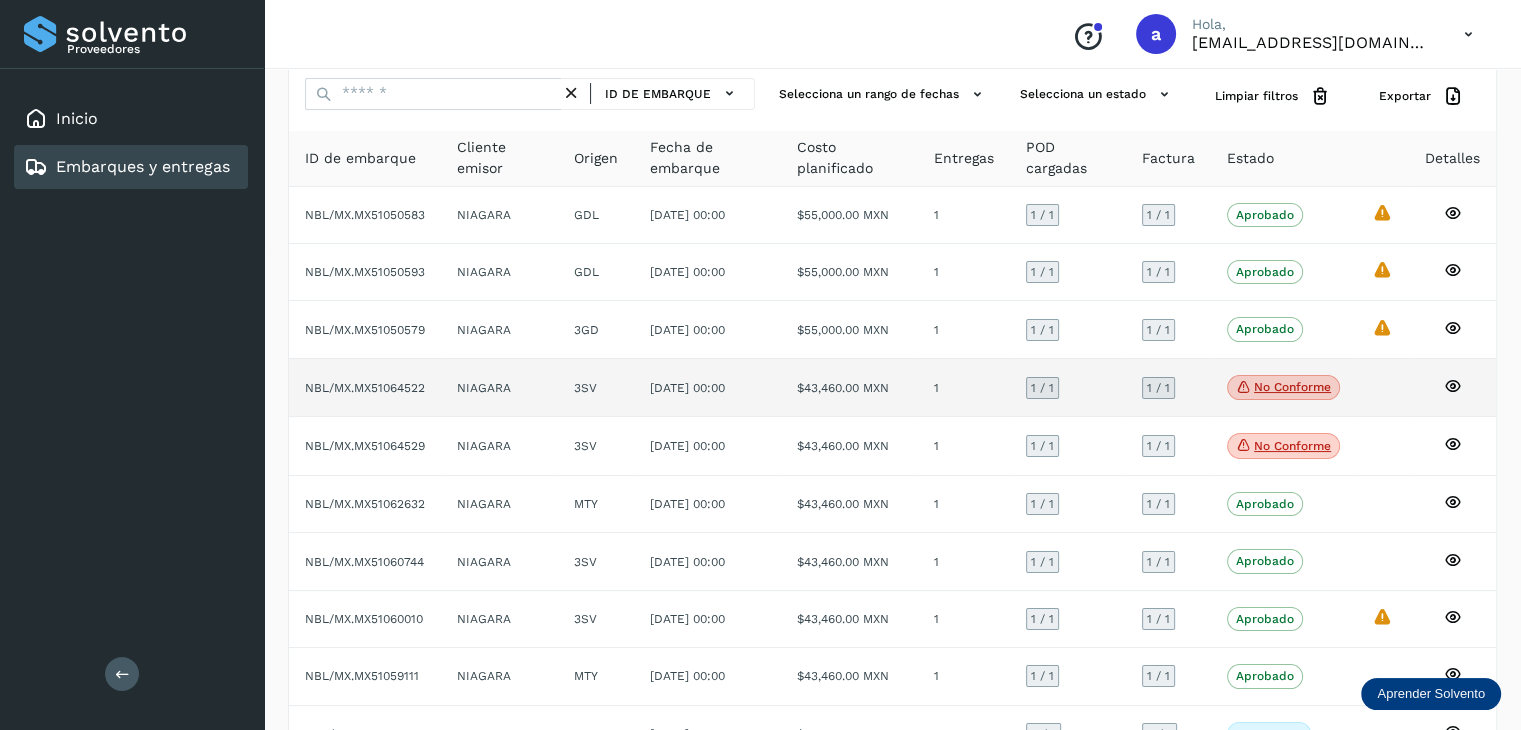 scroll, scrollTop: 100, scrollLeft: 0, axis: vertical 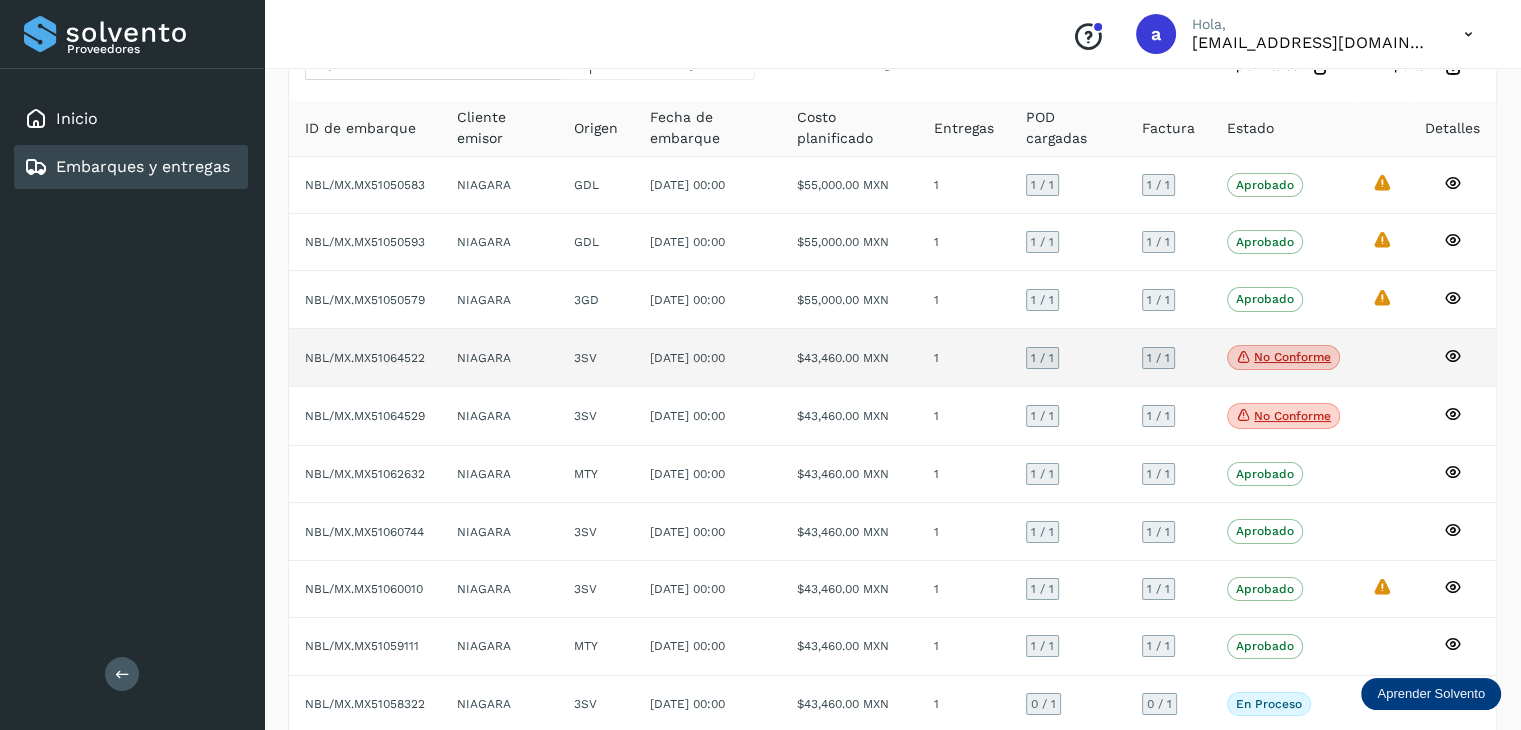 click on "NIAGARA" 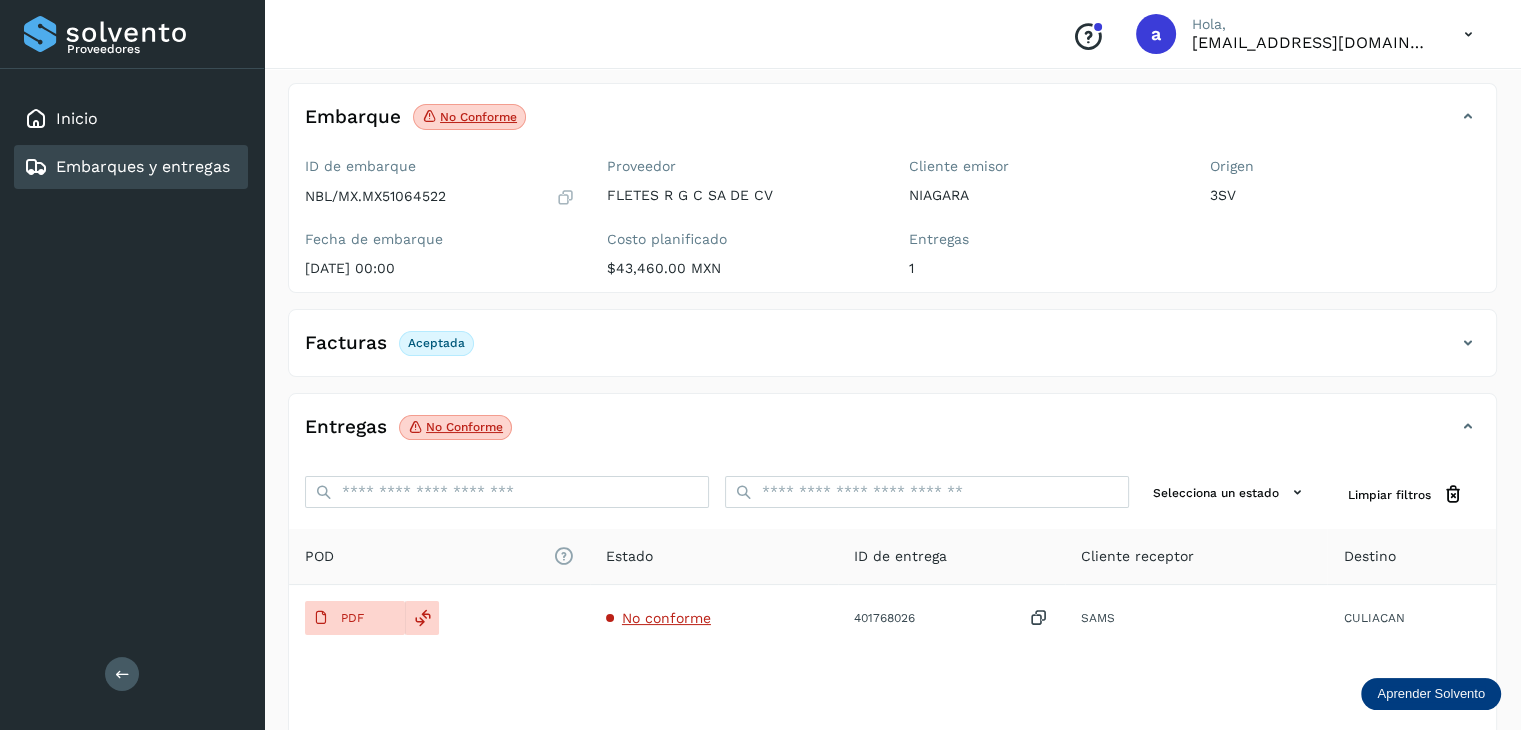 click on "No conforme" 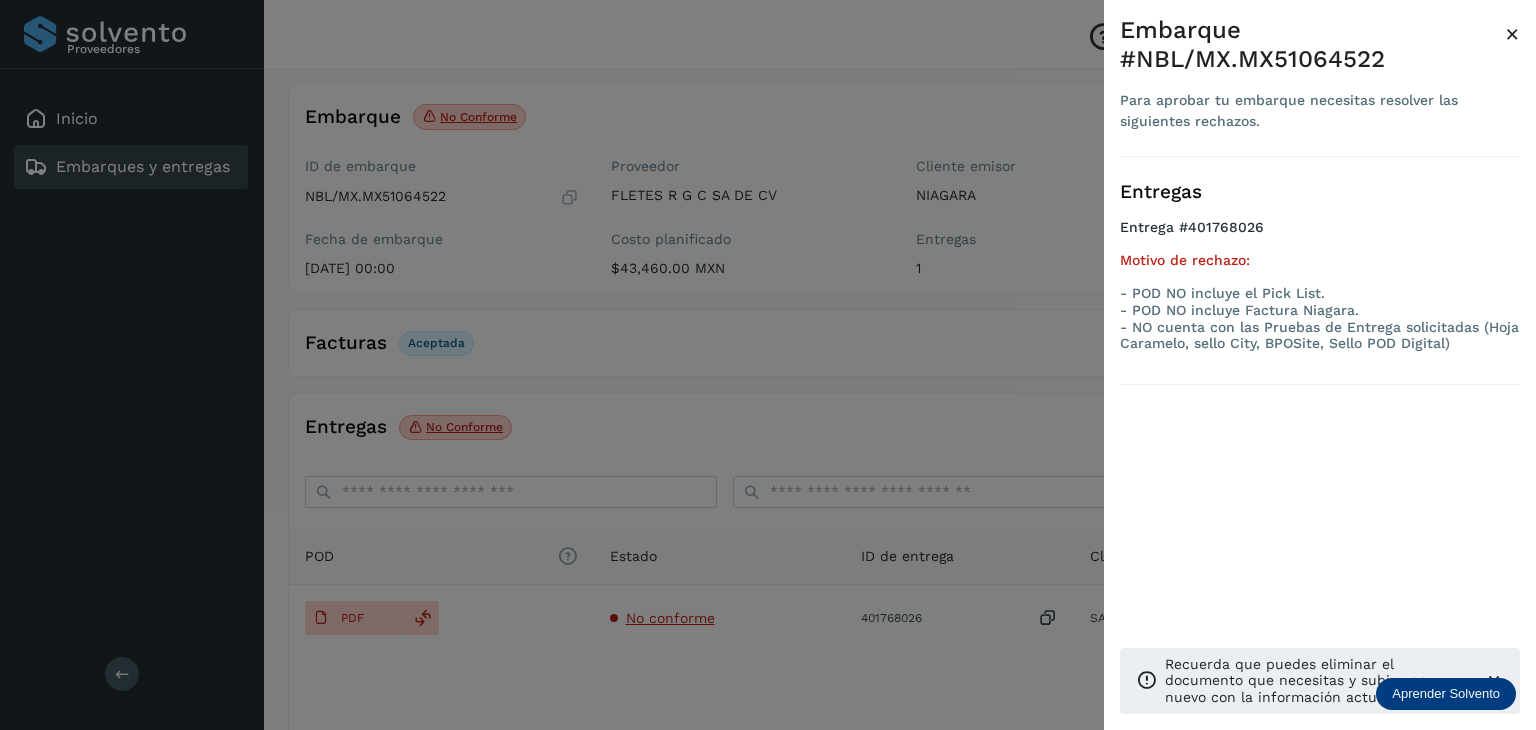 click on "×" at bounding box center (1512, 34) 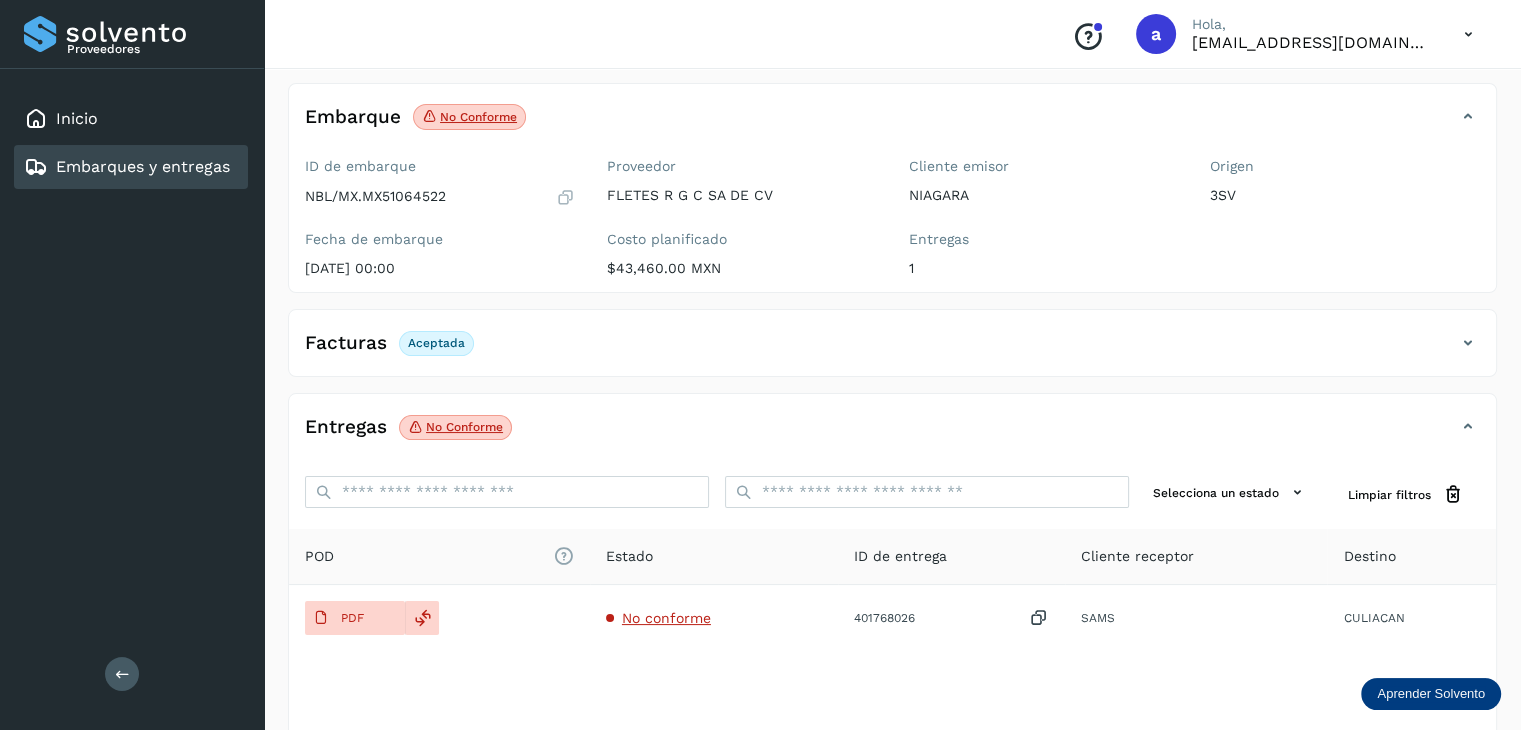 click on "NBL/MX.MX51064522" at bounding box center (375, 196) 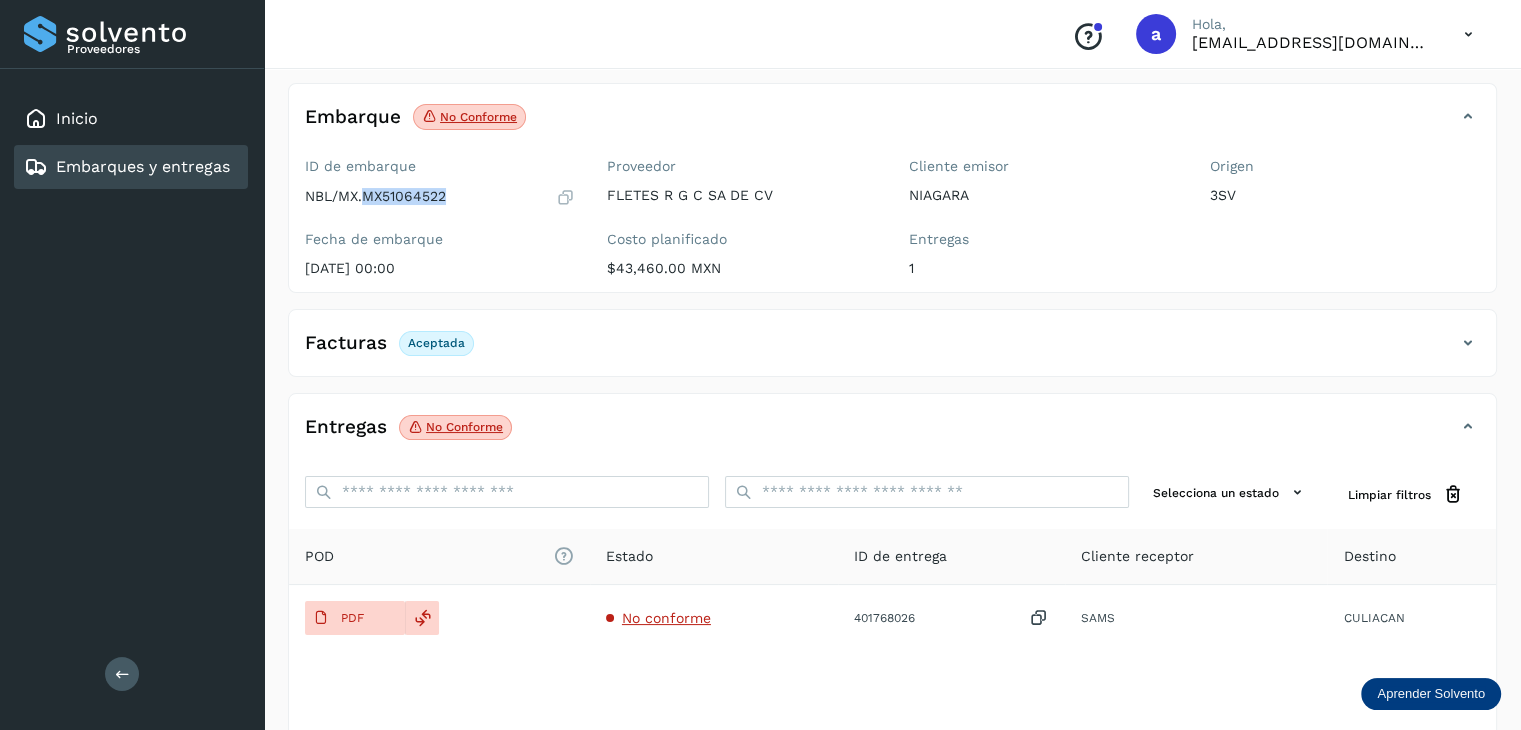 click on "NBL/MX.MX51064522" at bounding box center [375, 196] 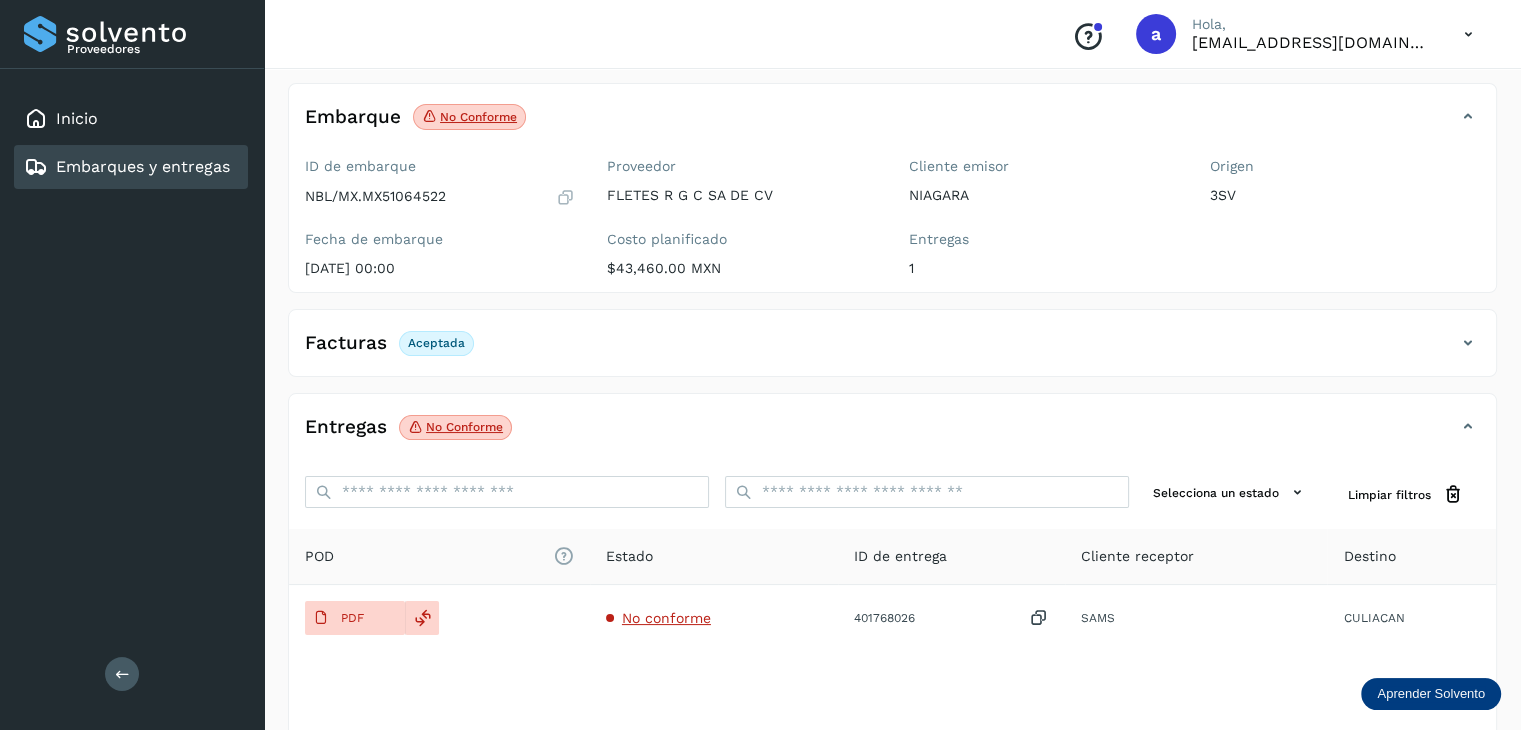 click on "Embarques y entregas" 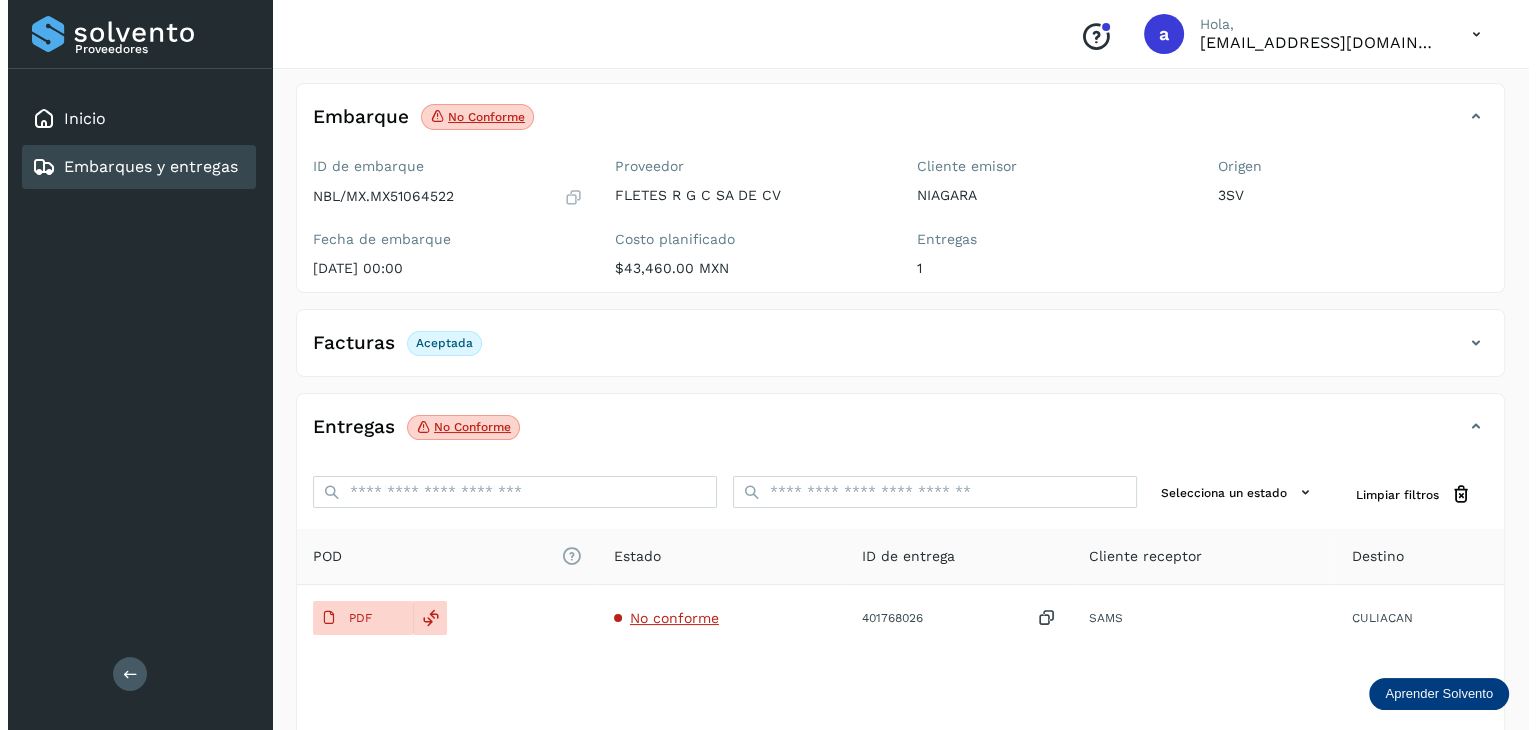 scroll, scrollTop: 0, scrollLeft: 0, axis: both 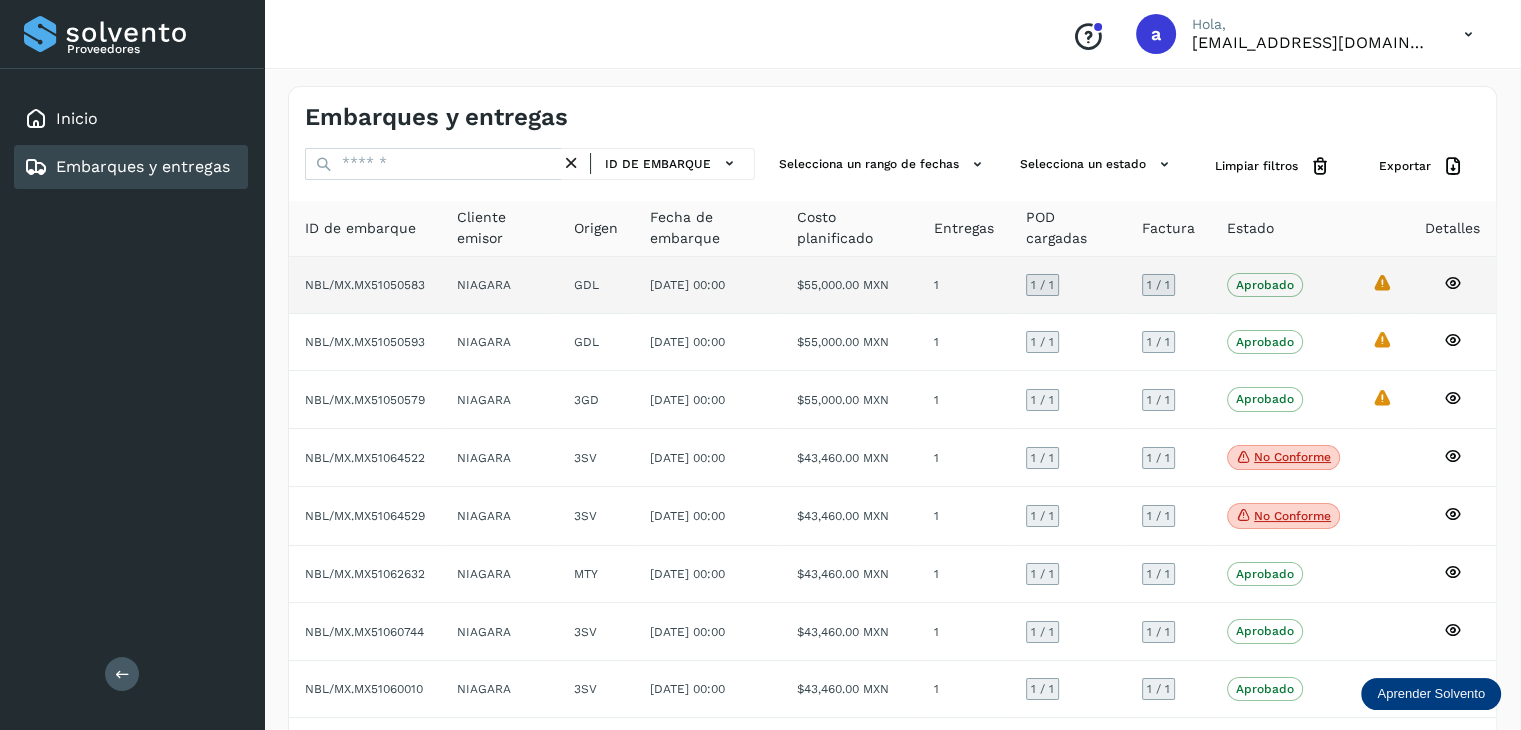 click on "[DATE] 00:00" 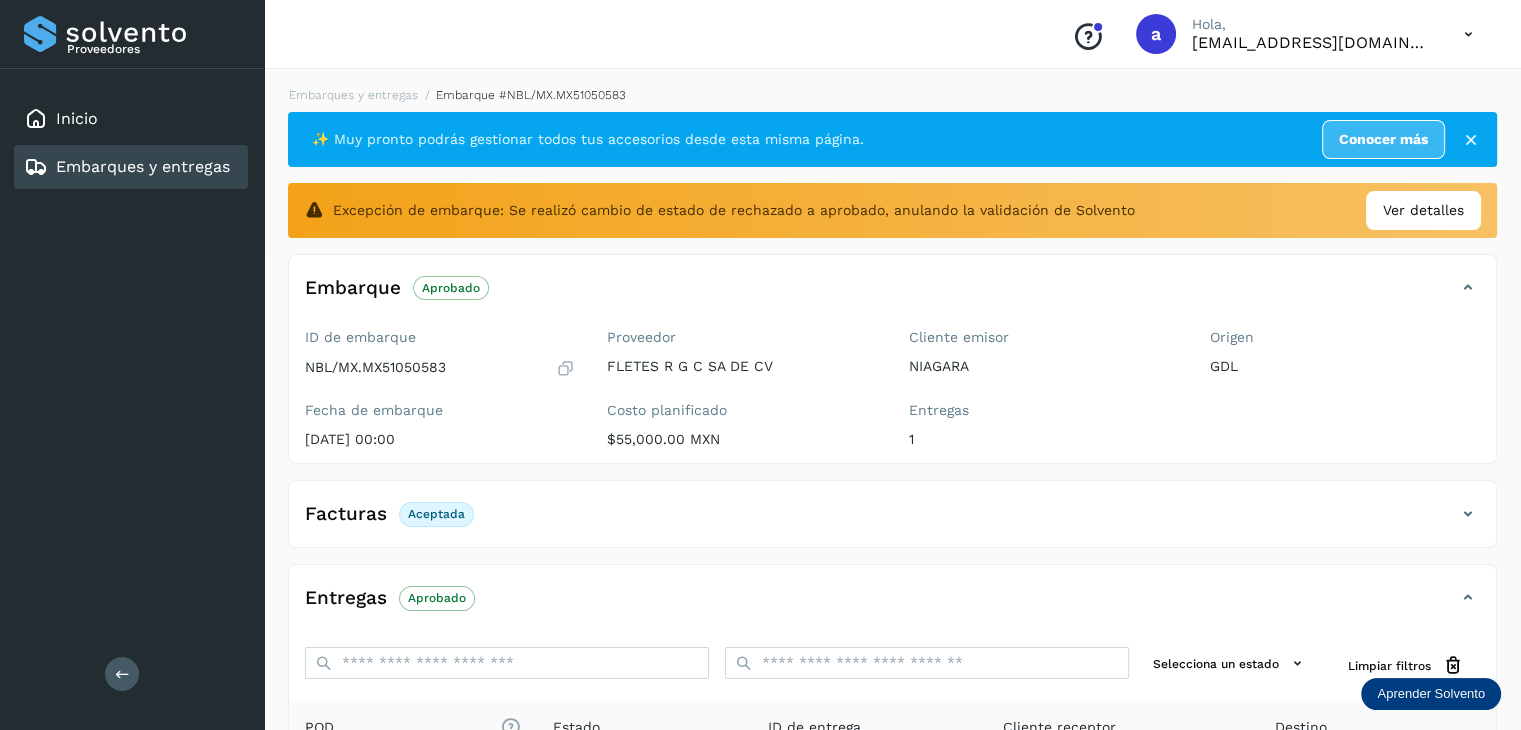click on "Embarques y entregas" at bounding box center (143, 166) 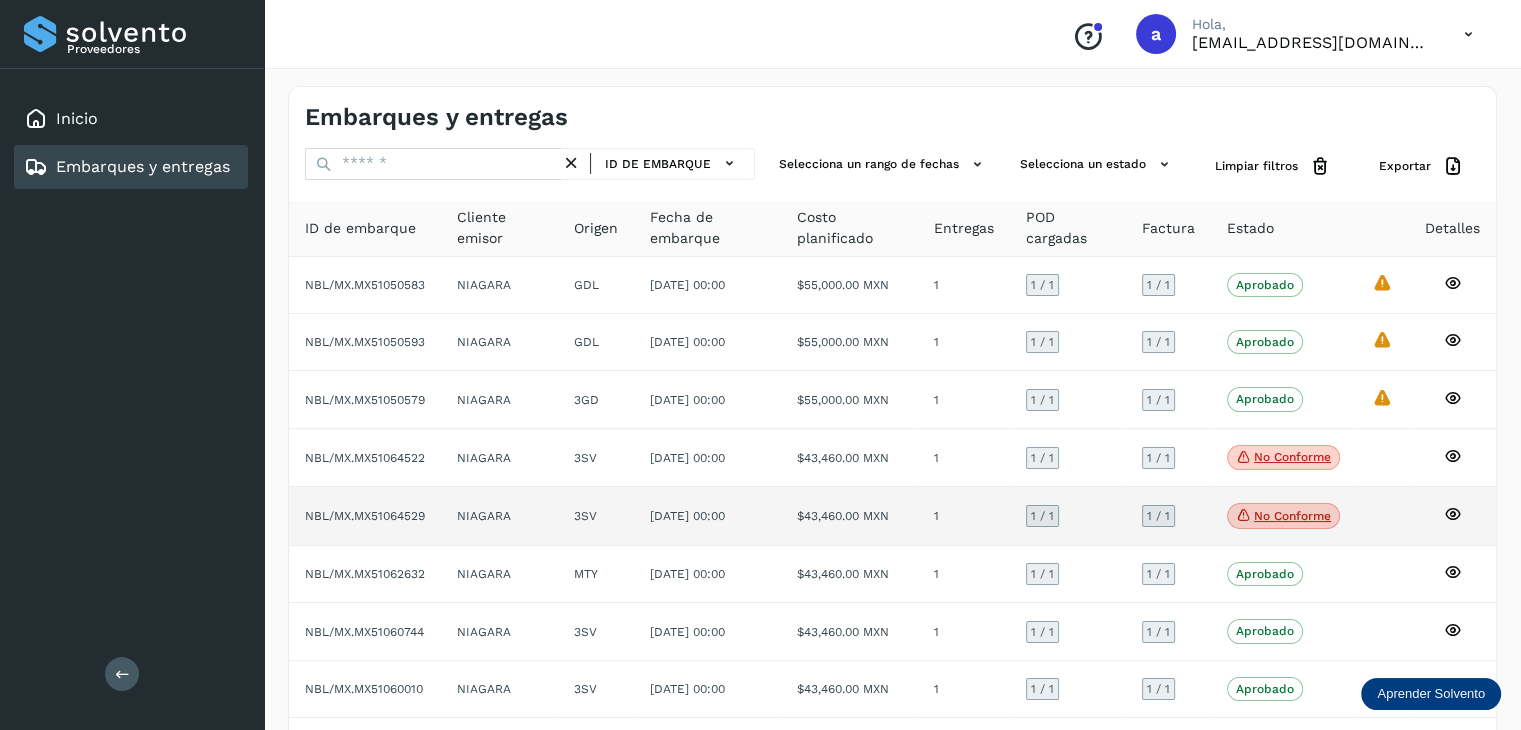 click on "NIAGARA" 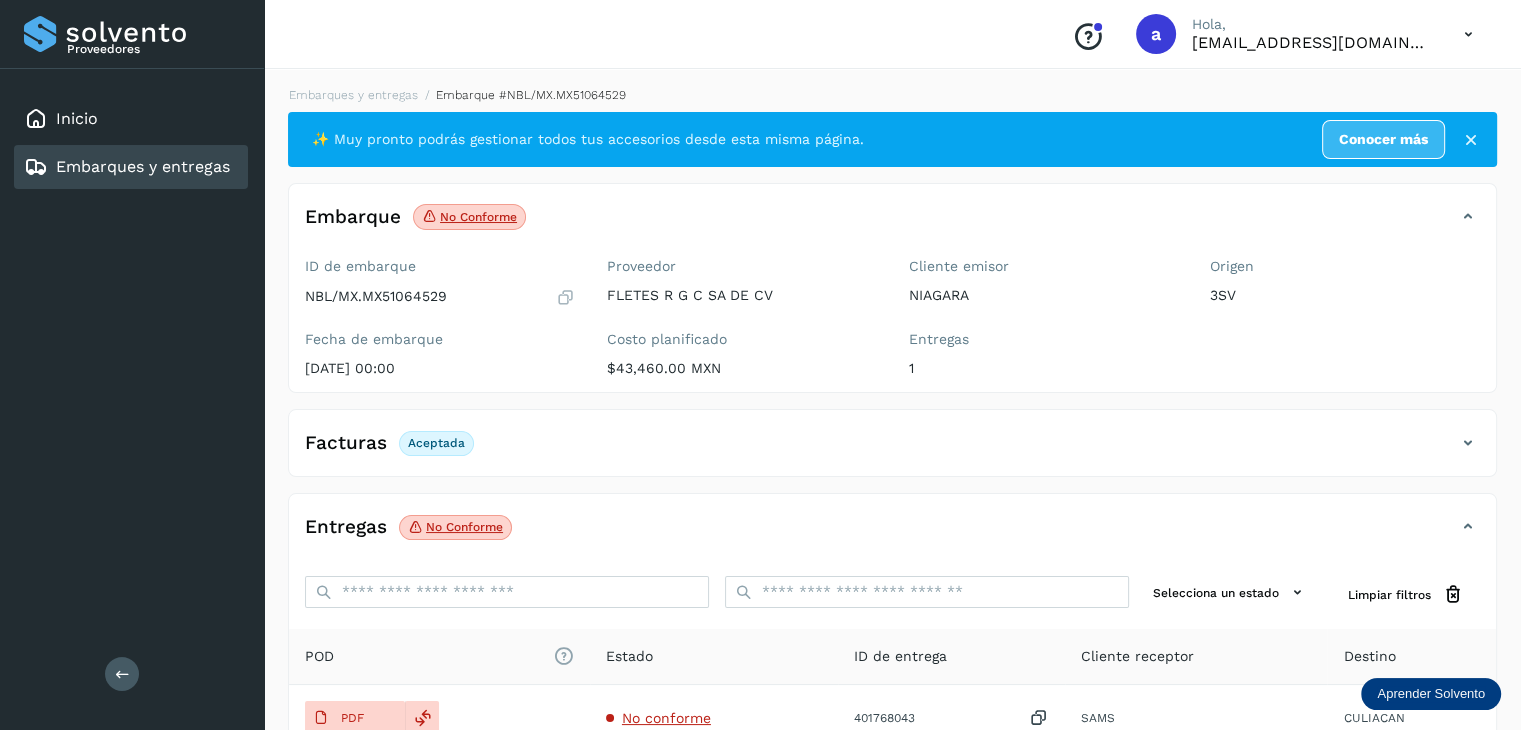 click on "NBL/MX.MX51064529" at bounding box center [376, 296] 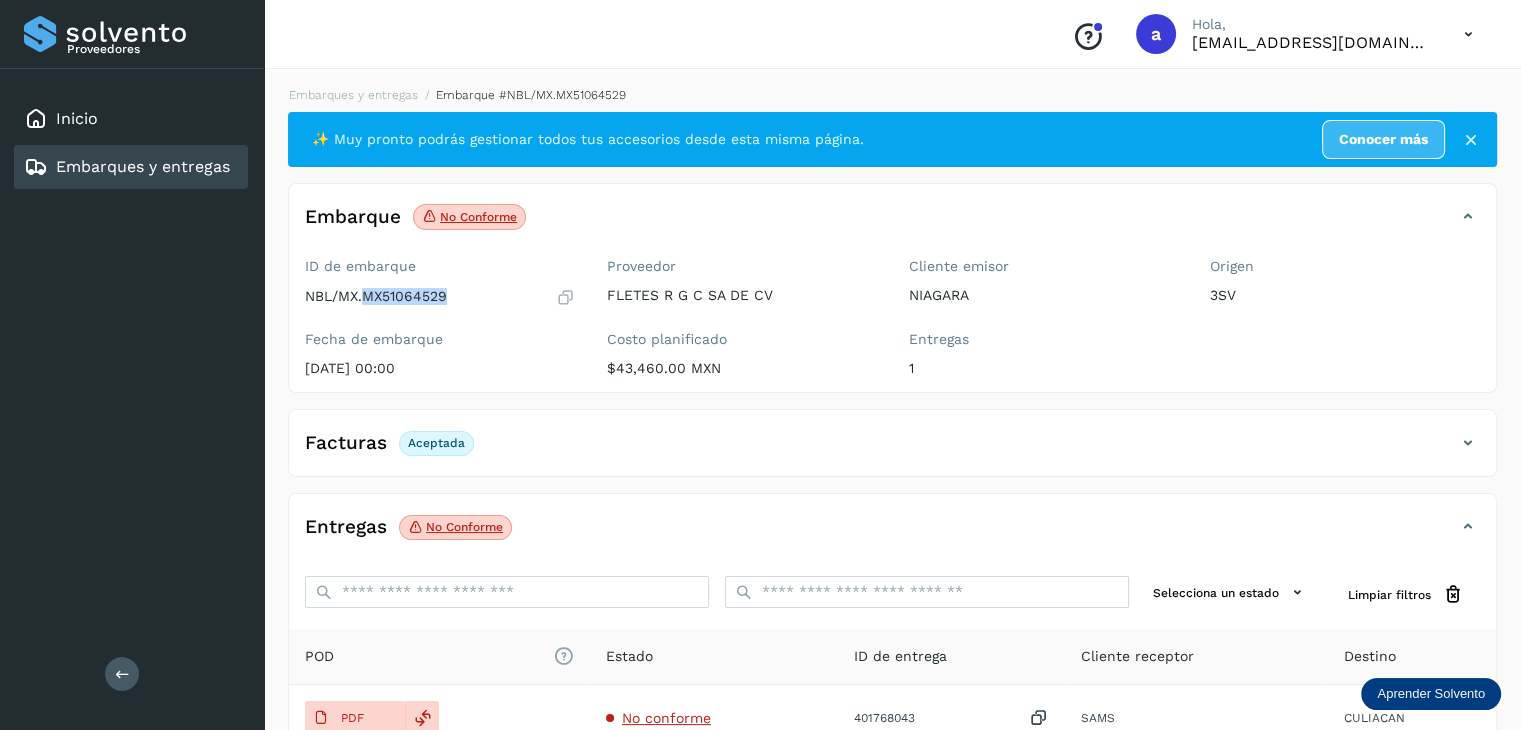 click on "NBL/MX.MX51064529" at bounding box center [376, 296] 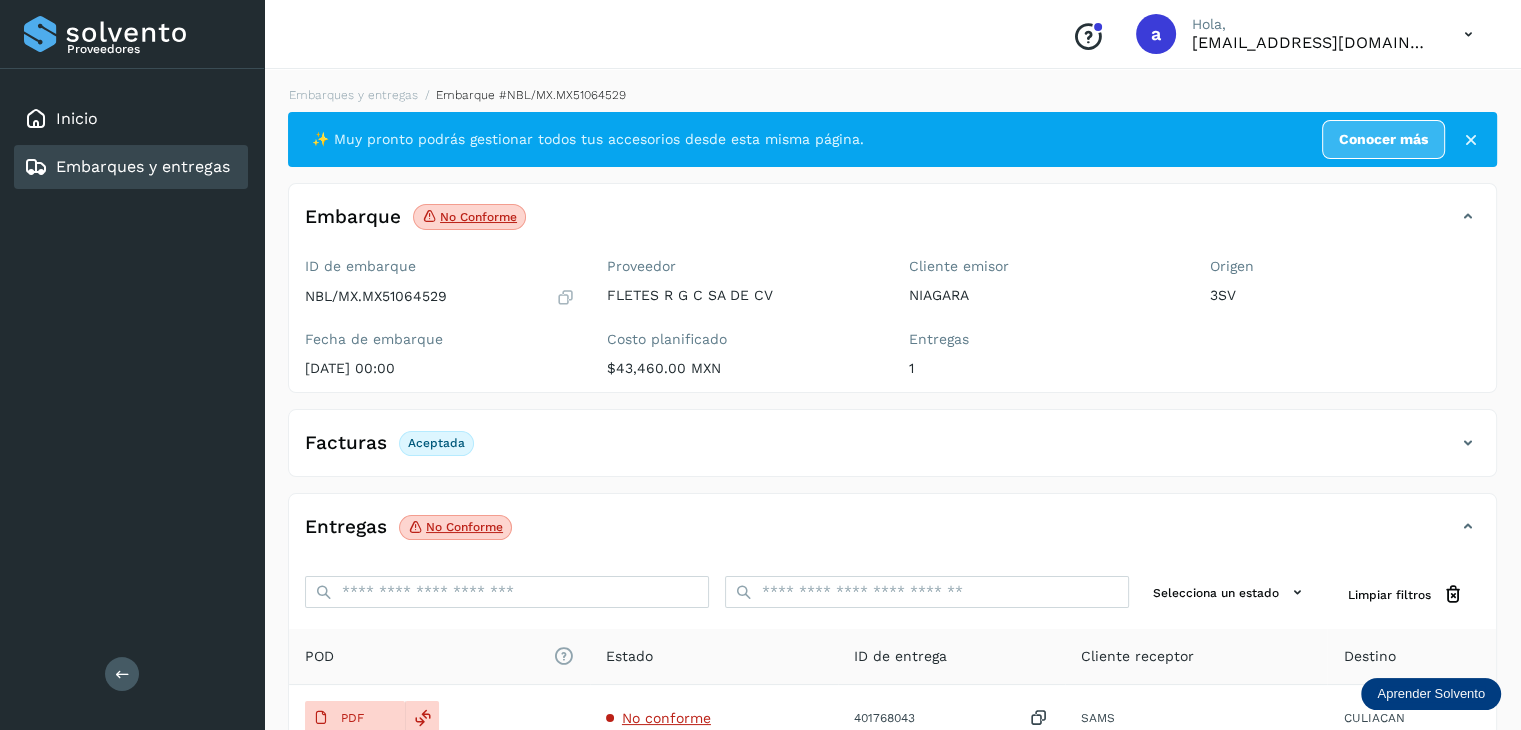 click on "Embarques y entregas" 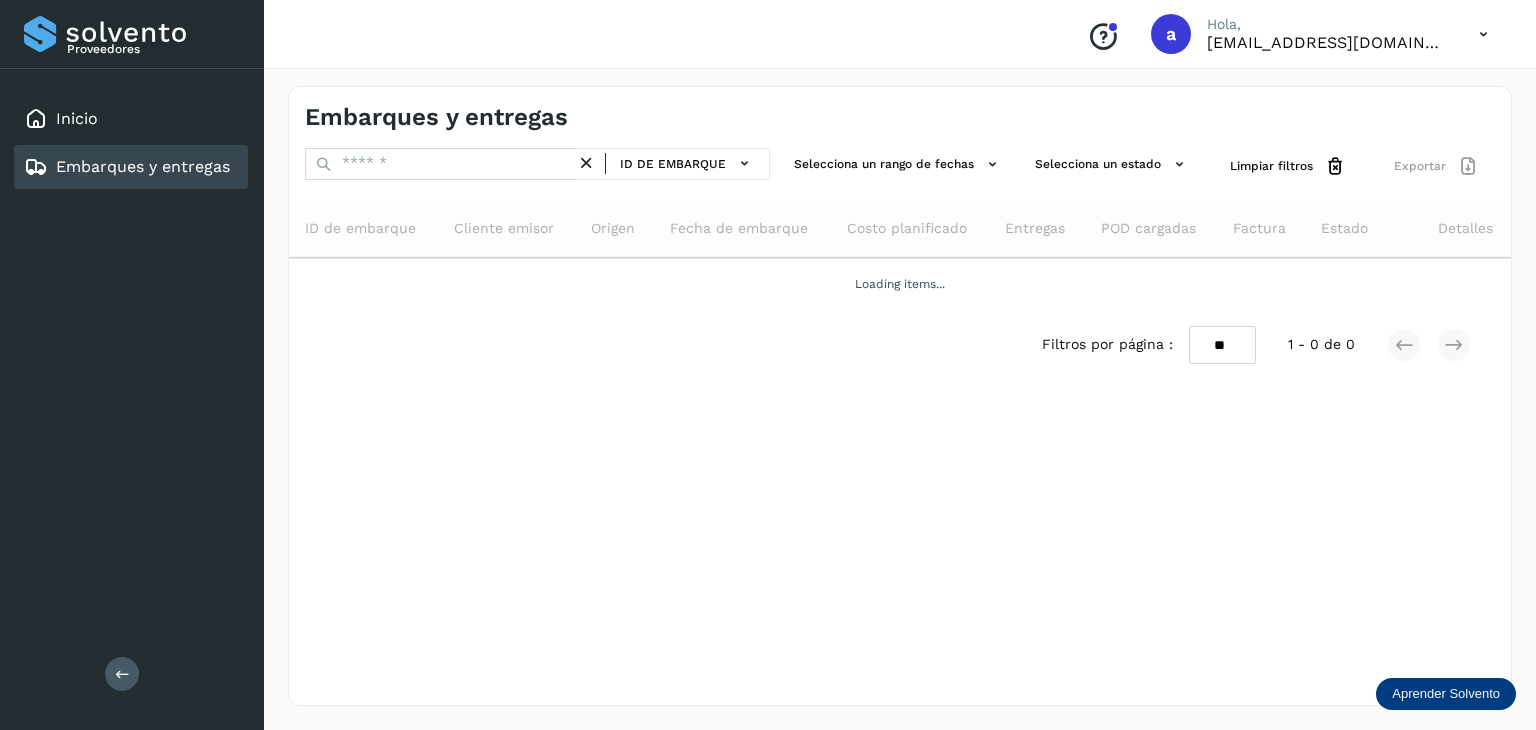 click at bounding box center (586, 163) 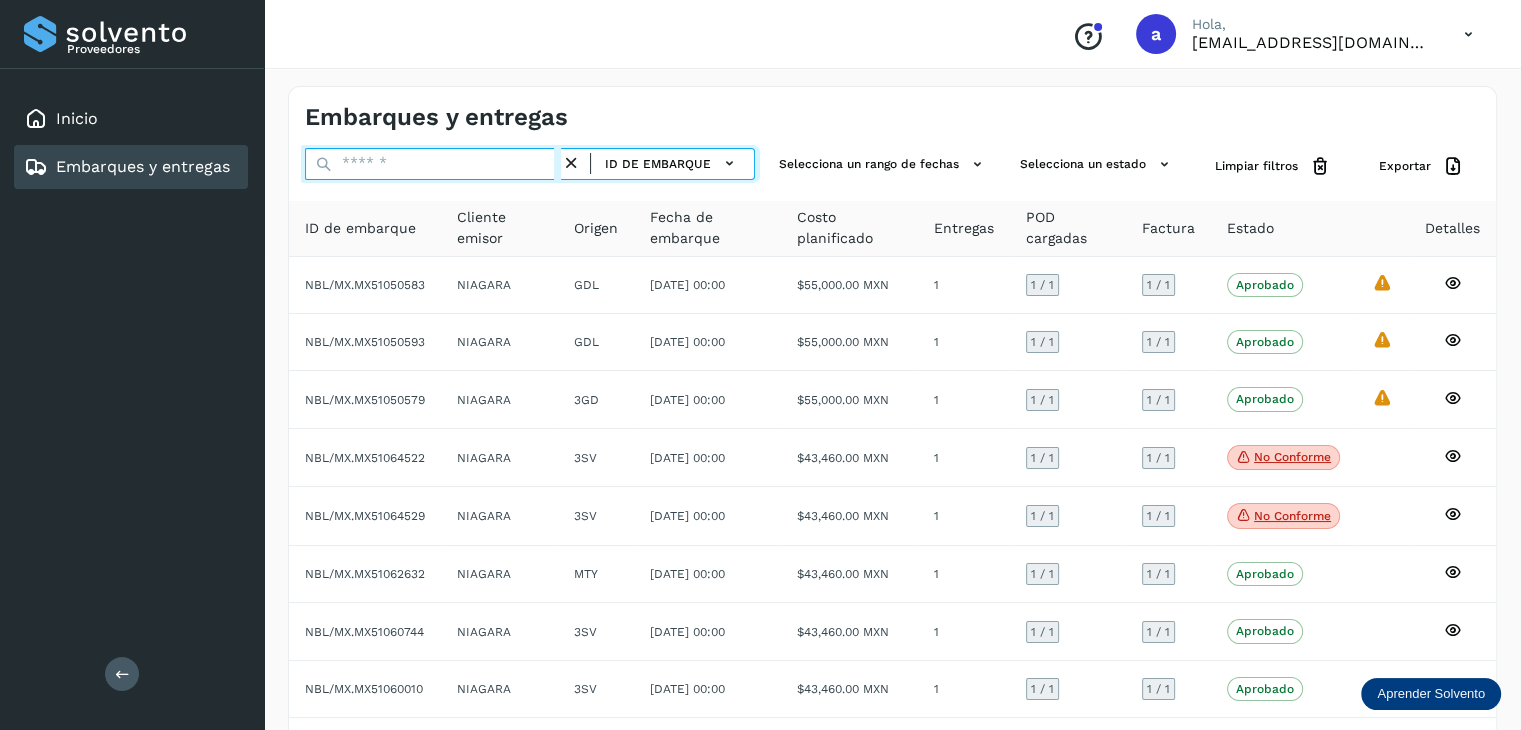 click at bounding box center [433, 164] 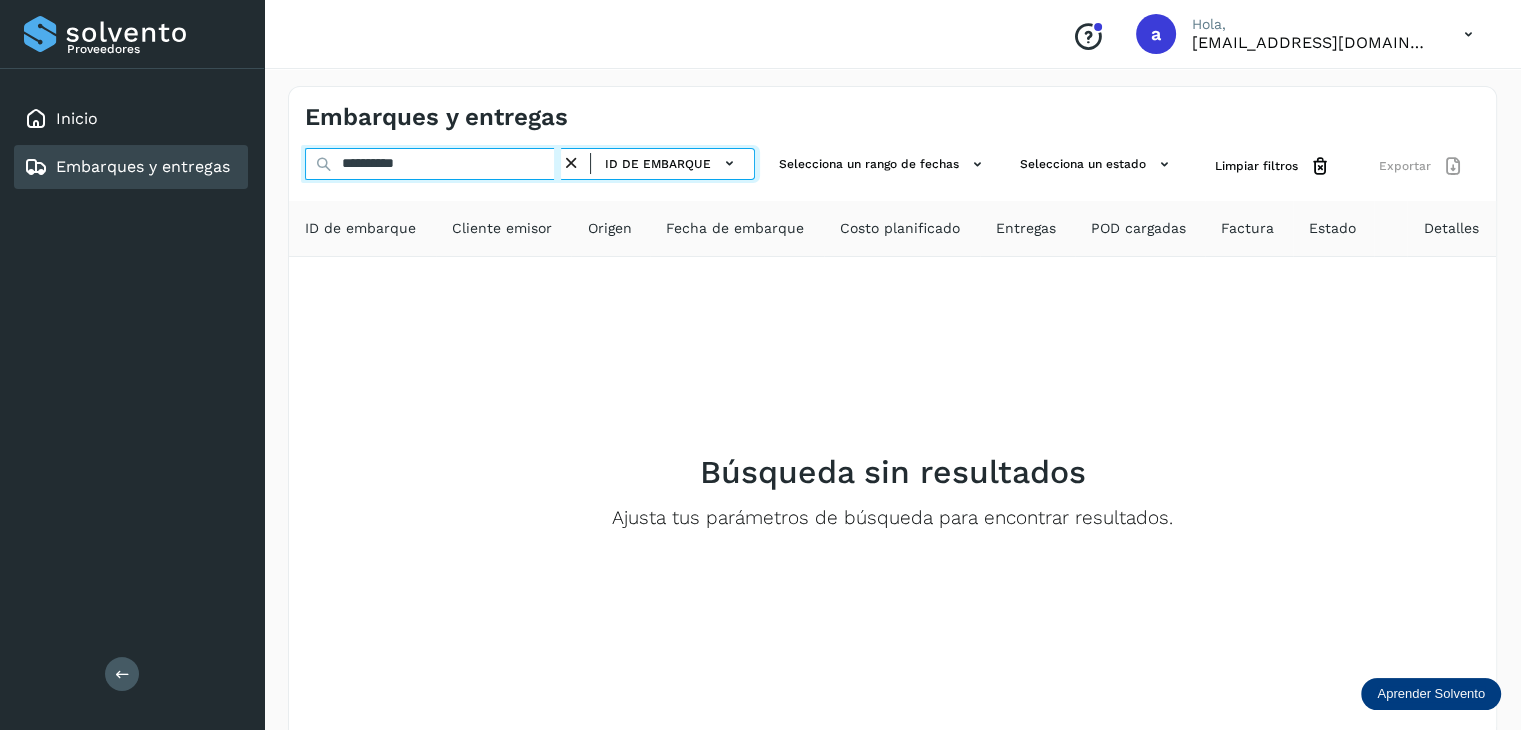 click on "**********" at bounding box center [433, 164] 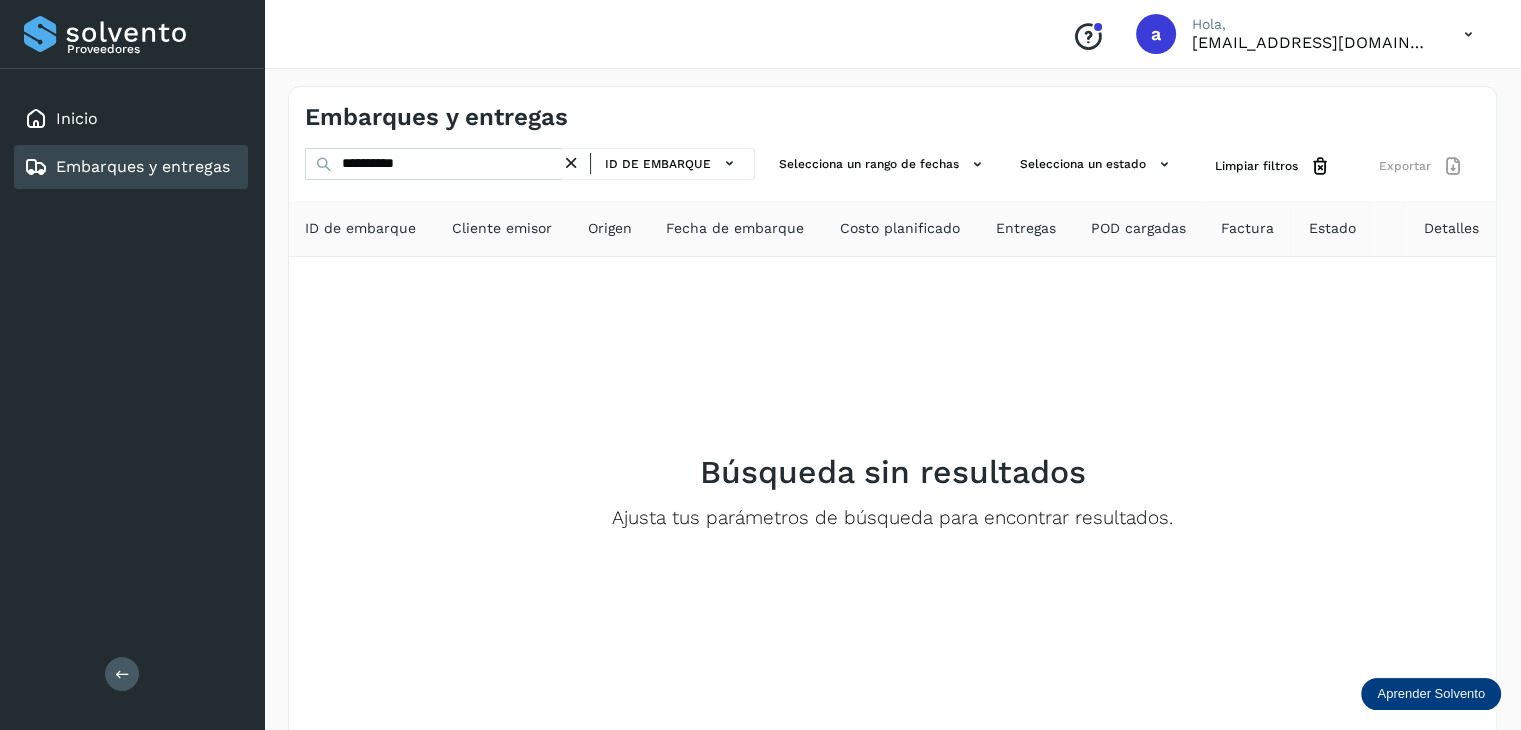 click at bounding box center [571, 163] 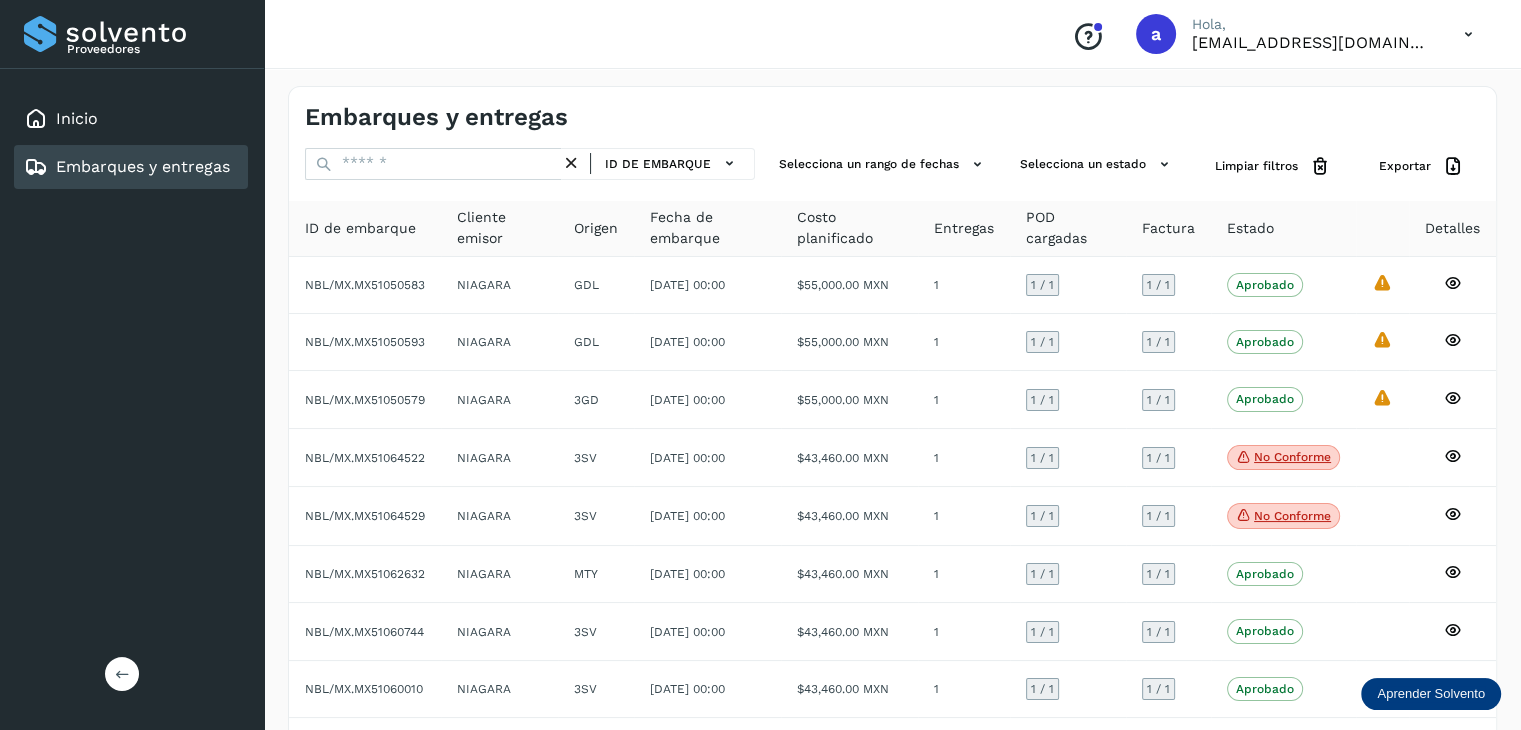 click on "Proveedores Inicio Embarques y entregas Salir" at bounding box center [132, 365] 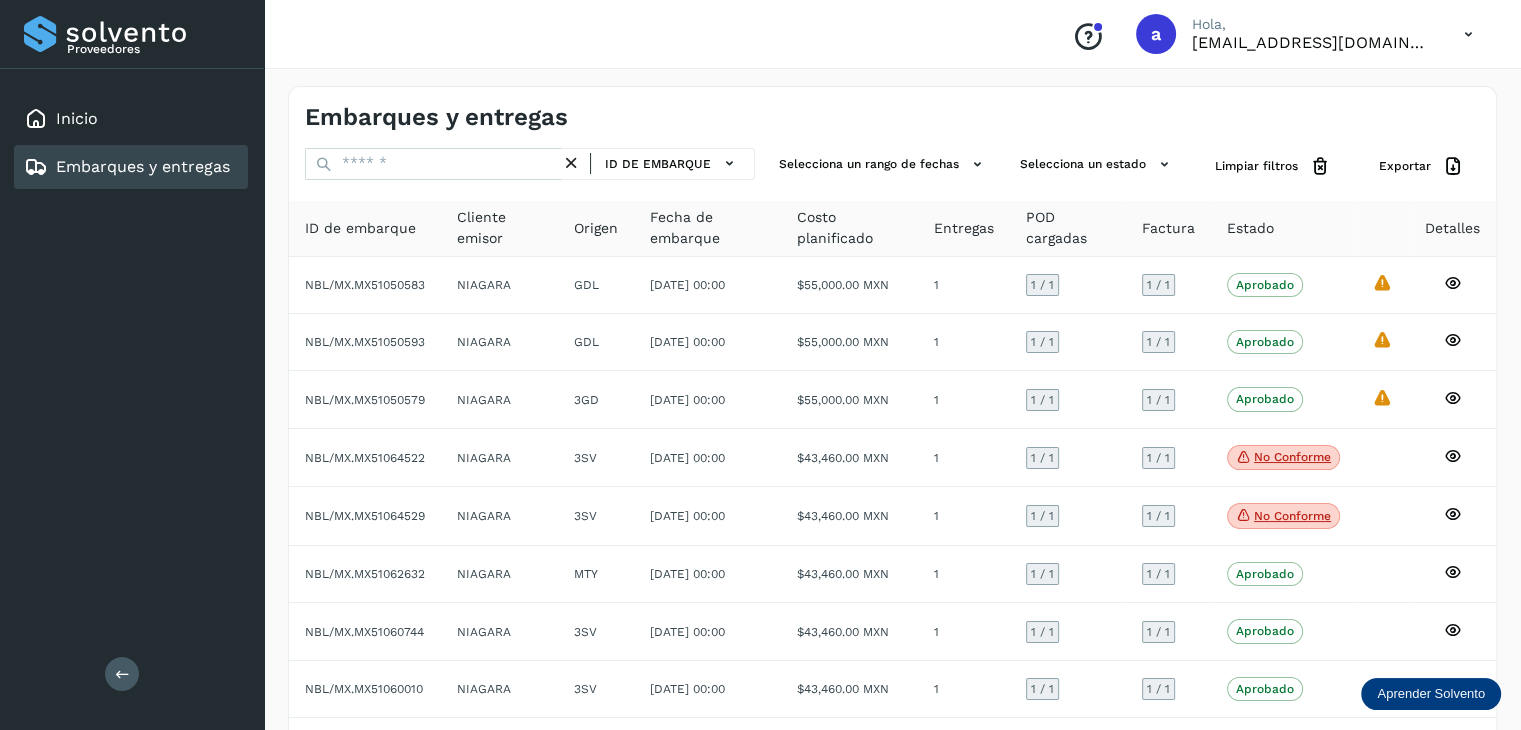 drag, startPoint x: 120, startPoint y: 683, endPoint x: 125, endPoint y: 656, distance: 27.45906 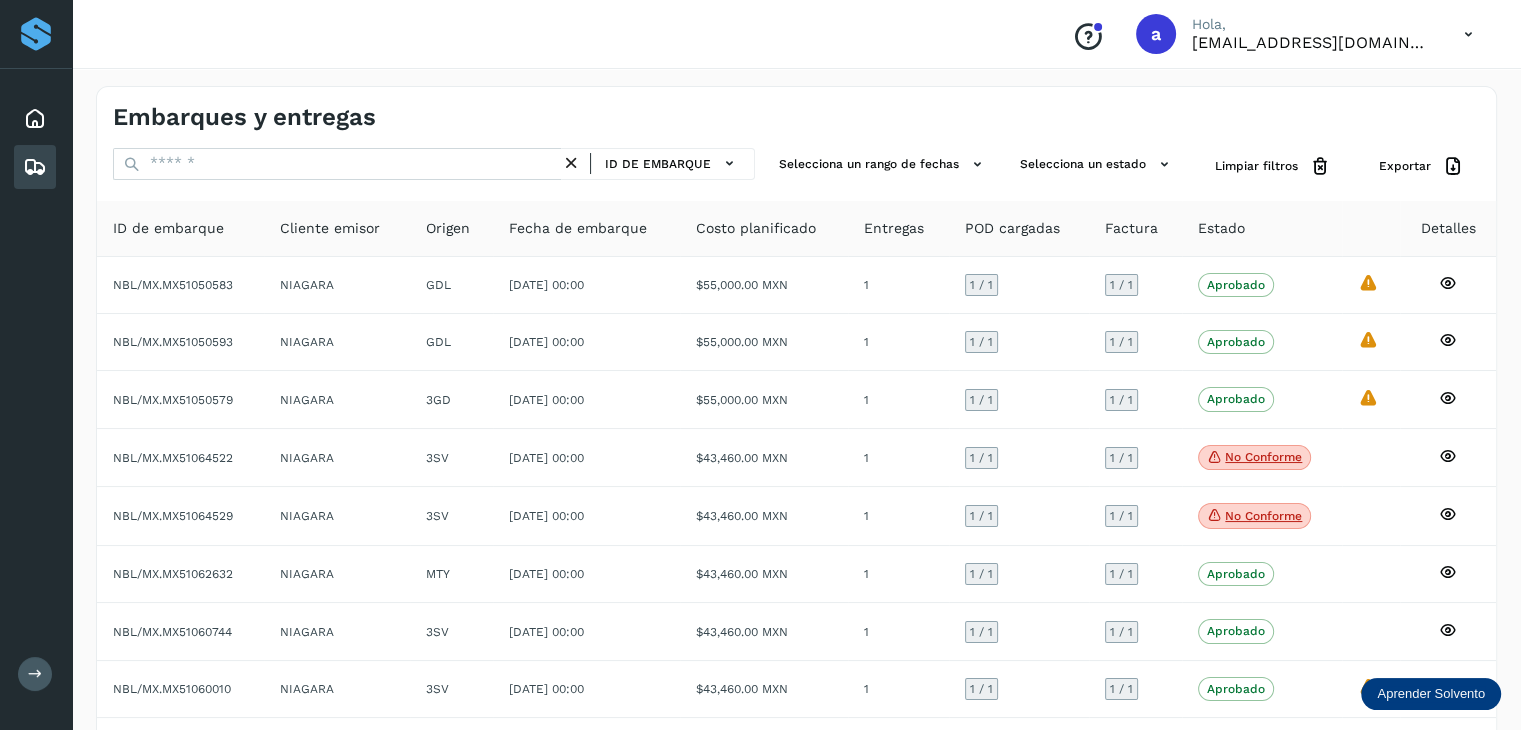click at bounding box center (1468, 34) 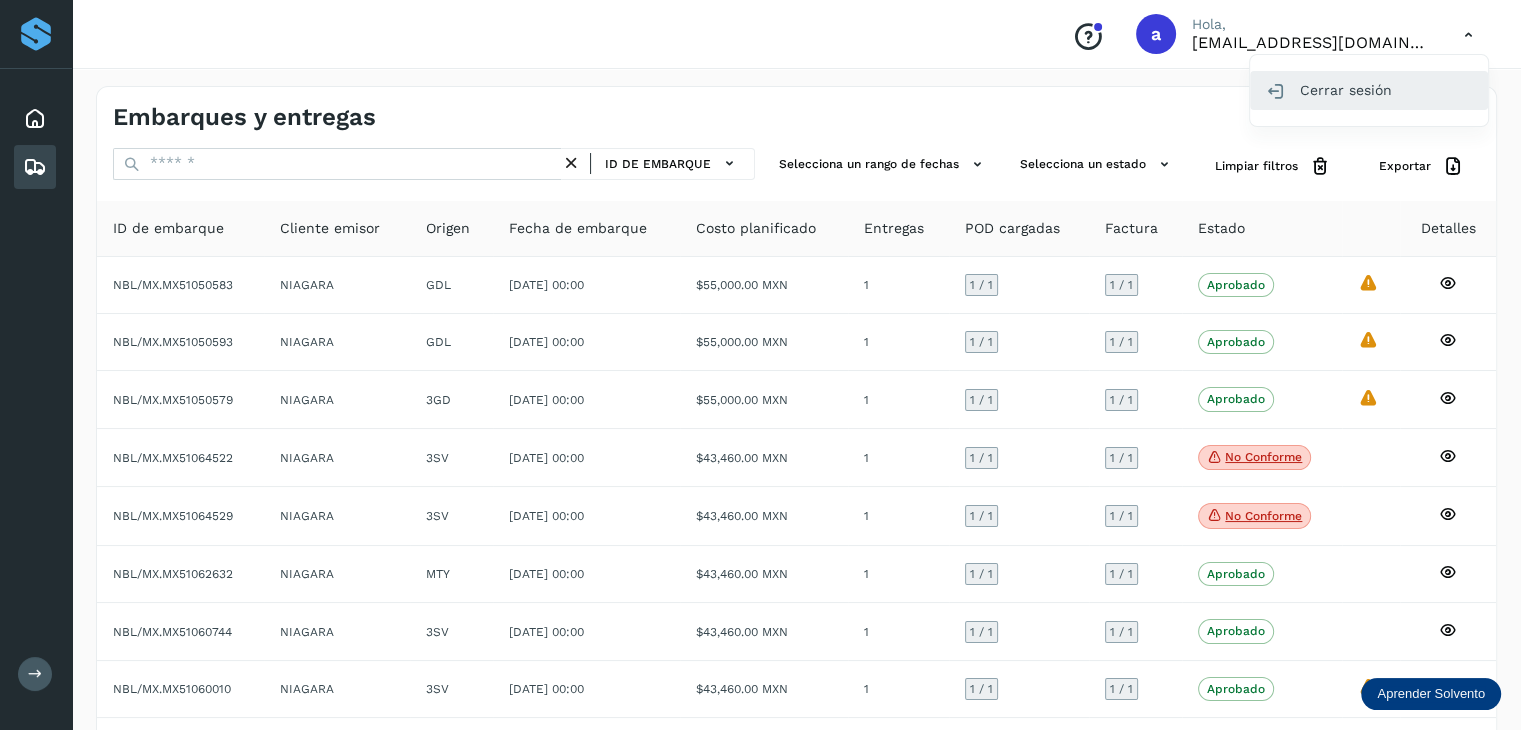 click on "Cerrar sesión" 